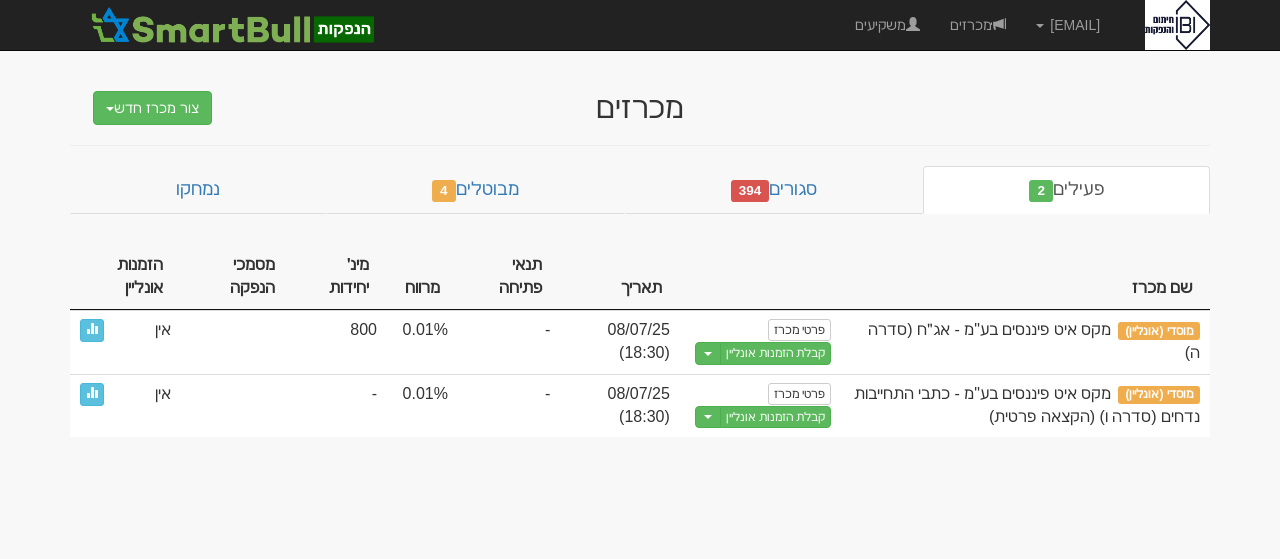 scroll, scrollTop: 0, scrollLeft: 0, axis: both 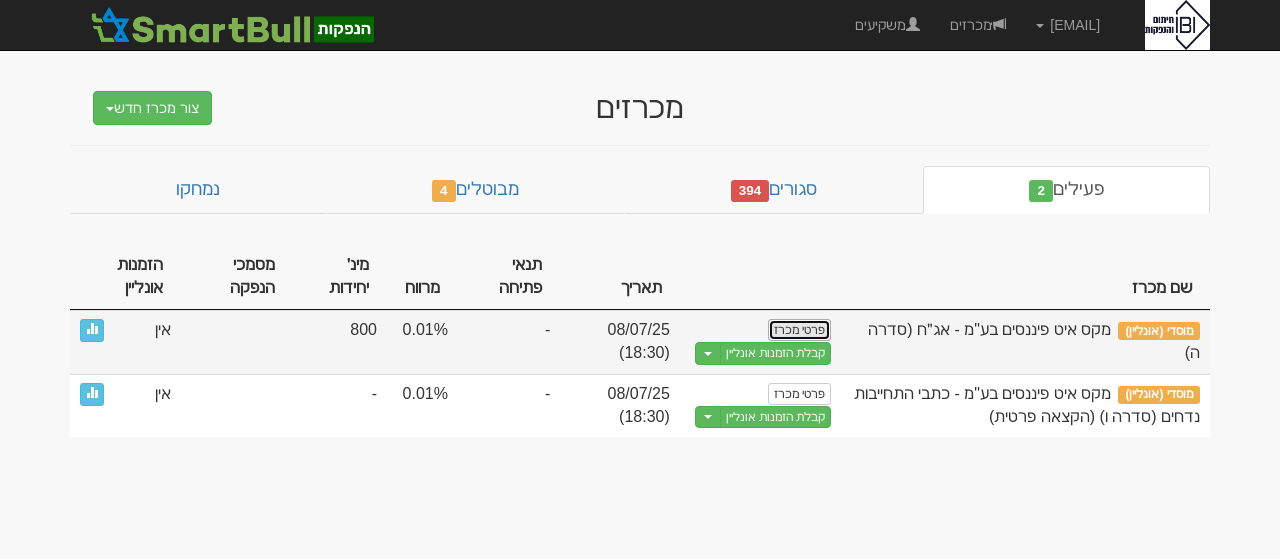 click on "פרטי מכרז" at bounding box center [799, 330] 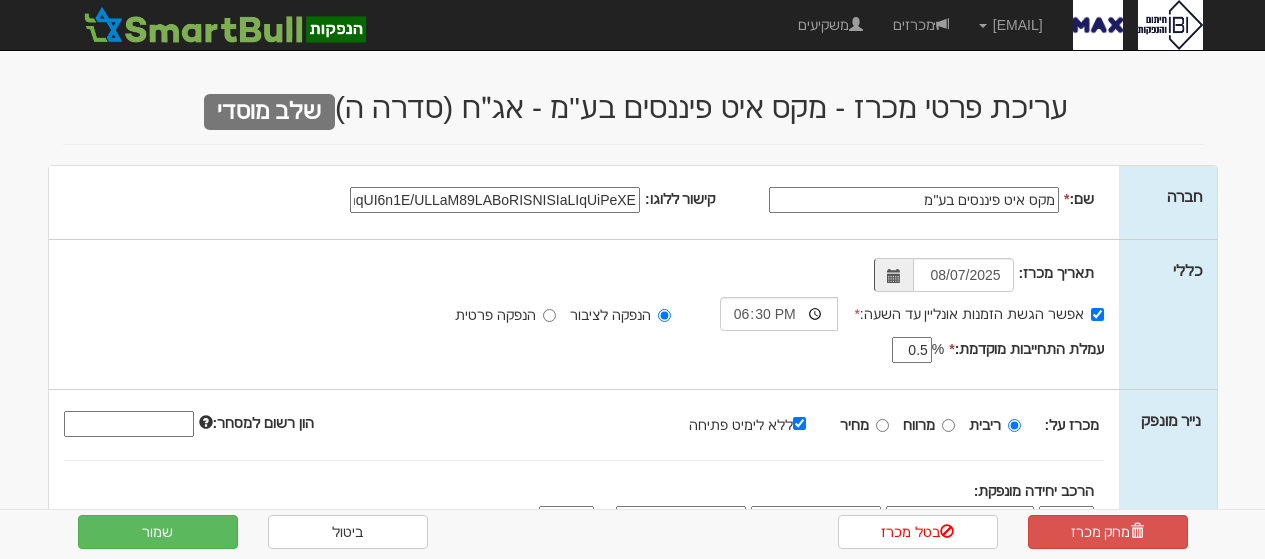 scroll, scrollTop: 0, scrollLeft: 0, axis: both 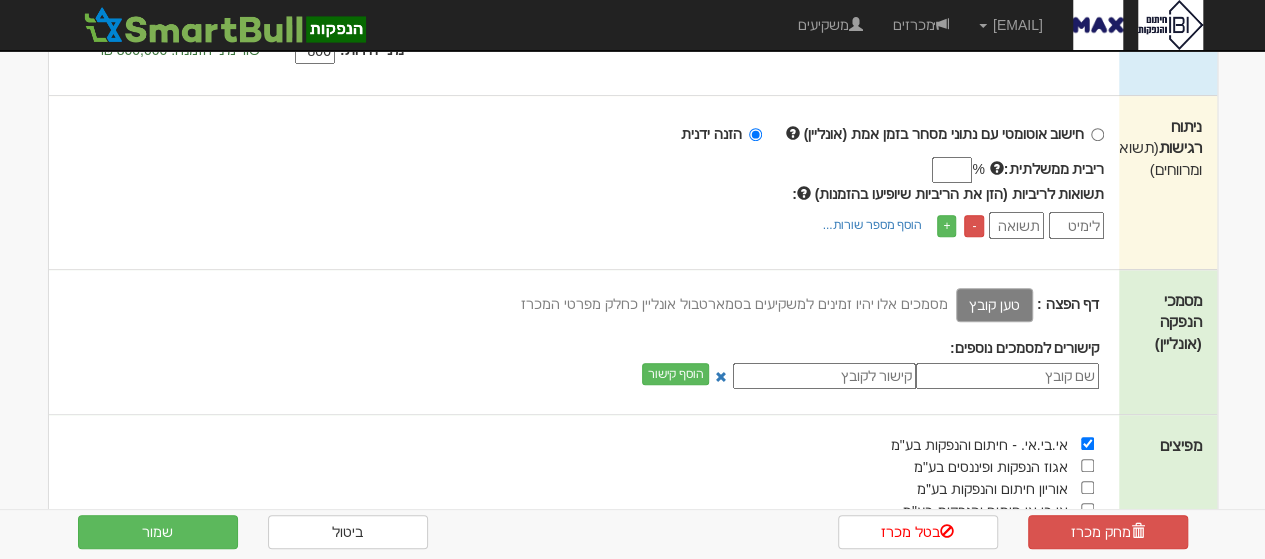 click on "טען קובץ" at bounding box center [994, 305] 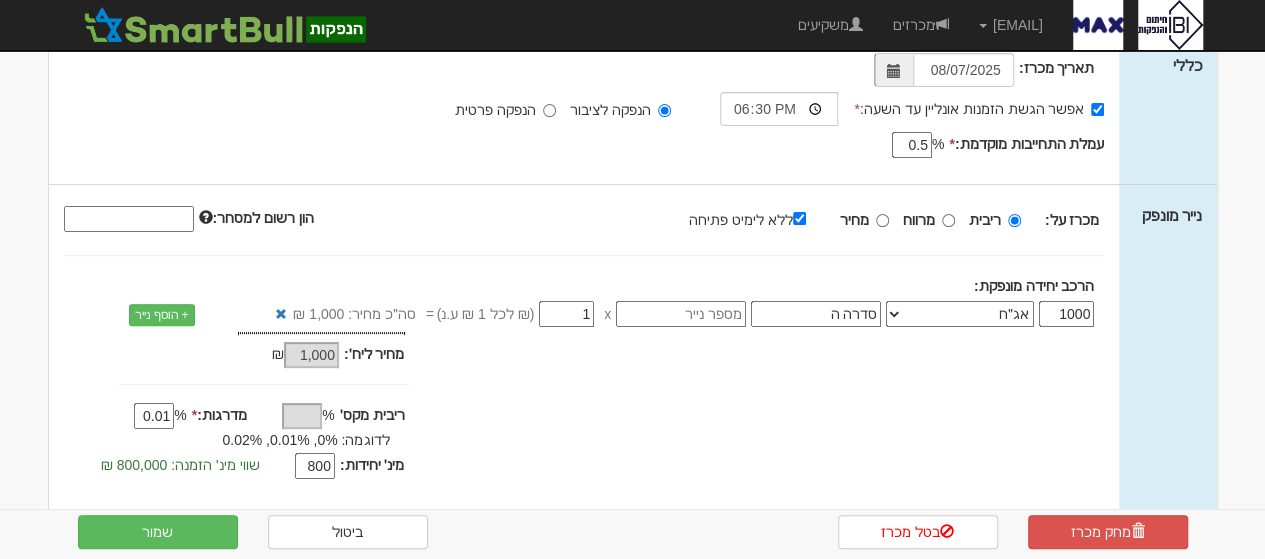 scroll, scrollTop: 198, scrollLeft: 0, axis: vertical 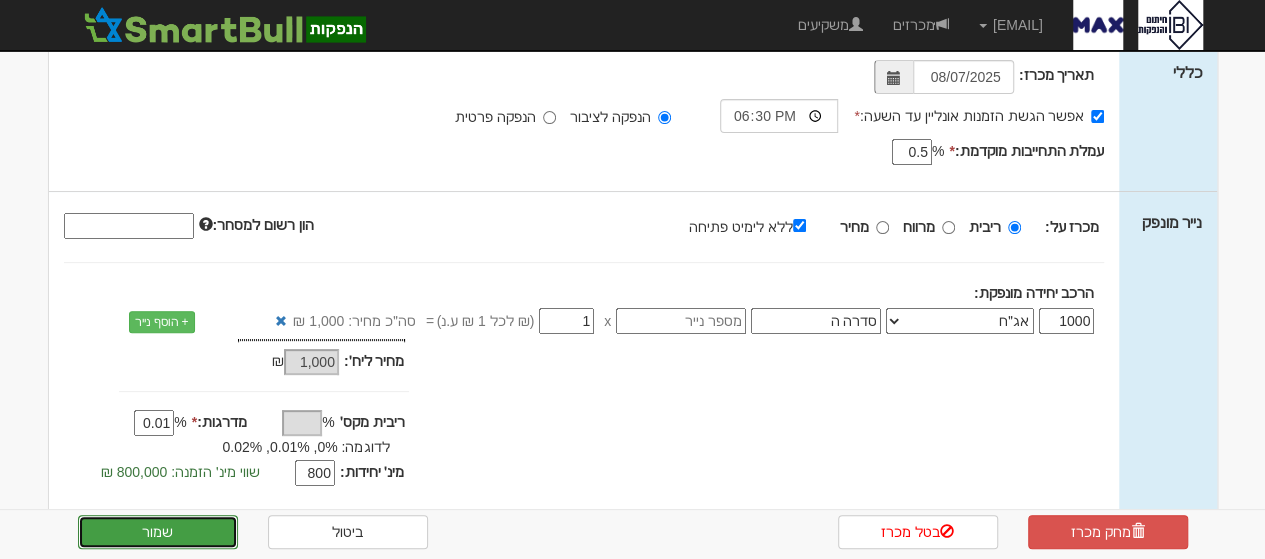 click on "שמור" at bounding box center [158, 532] 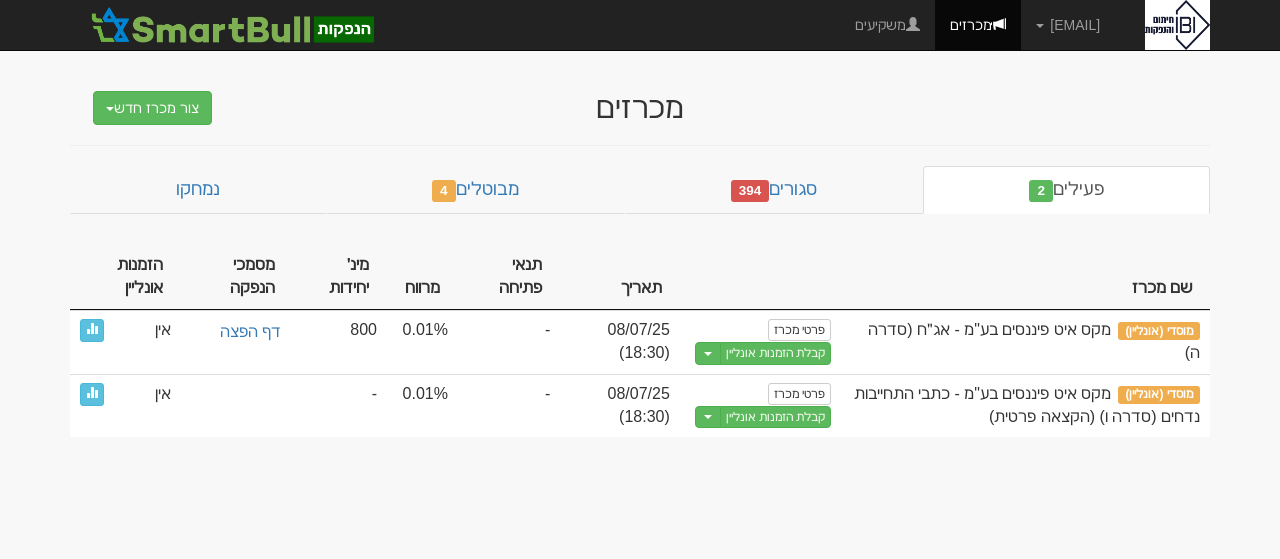 scroll, scrollTop: 0, scrollLeft: 0, axis: both 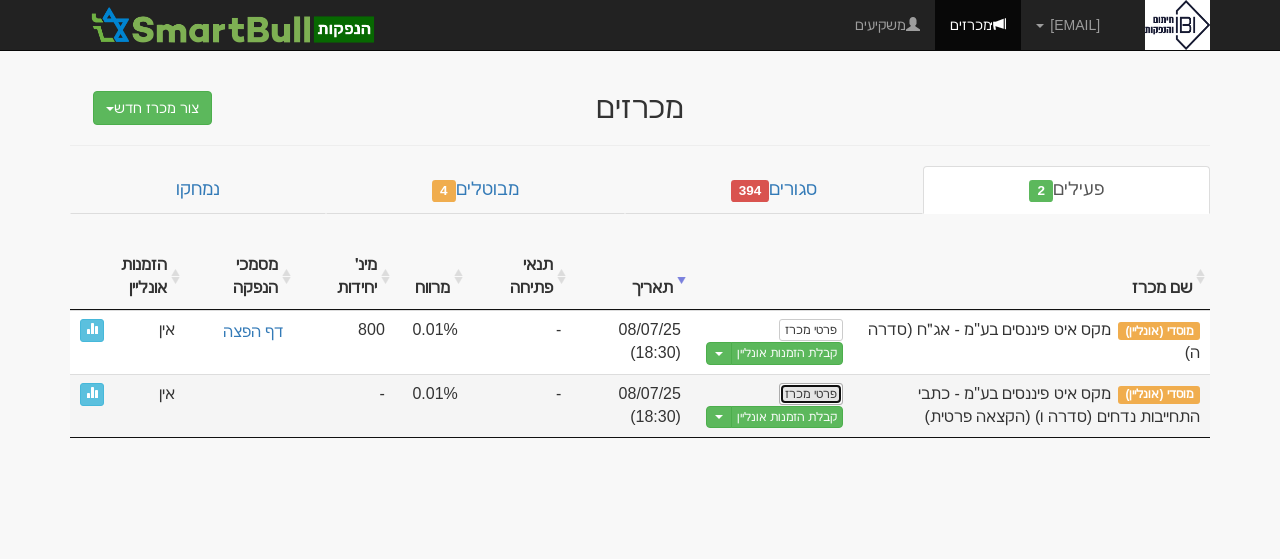 click on "פרטי מכרז" at bounding box center [810, 394] 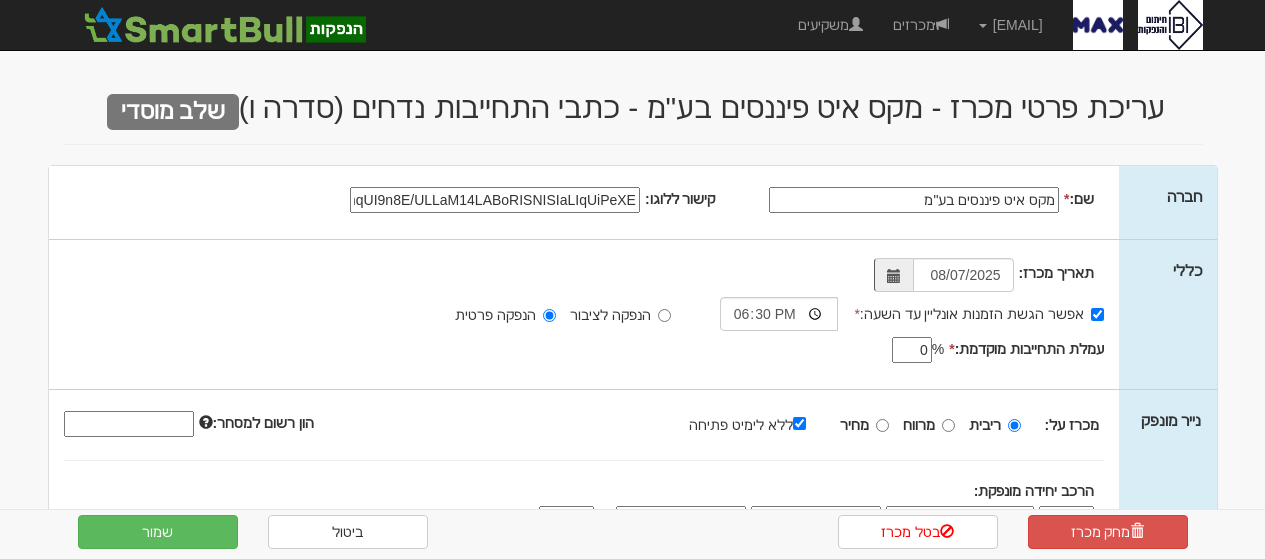 scroll, scrollTop: 0, scrollLeft: 0, axis: both 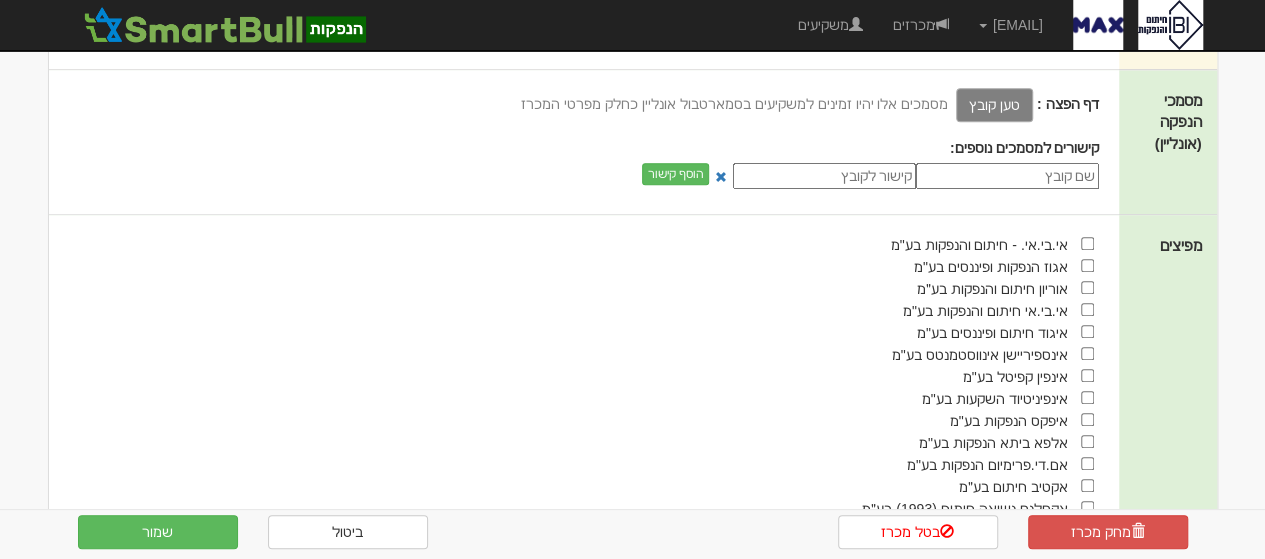 click on "טען קובץ" at bounding box center (994, 105) 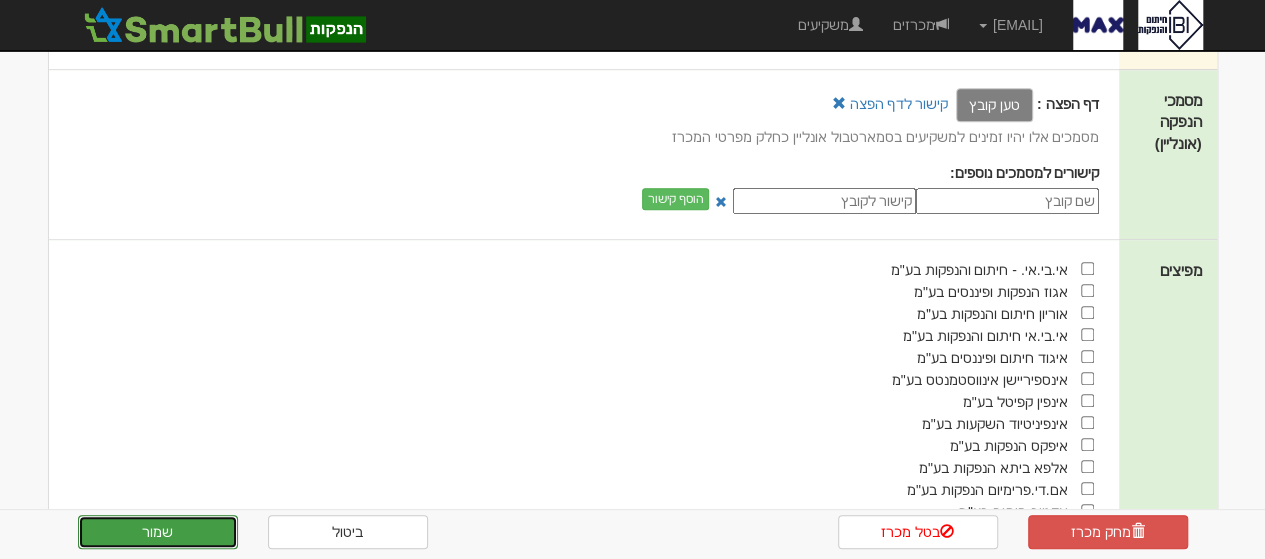 click on "שמור" at bounding box center (158, 532) 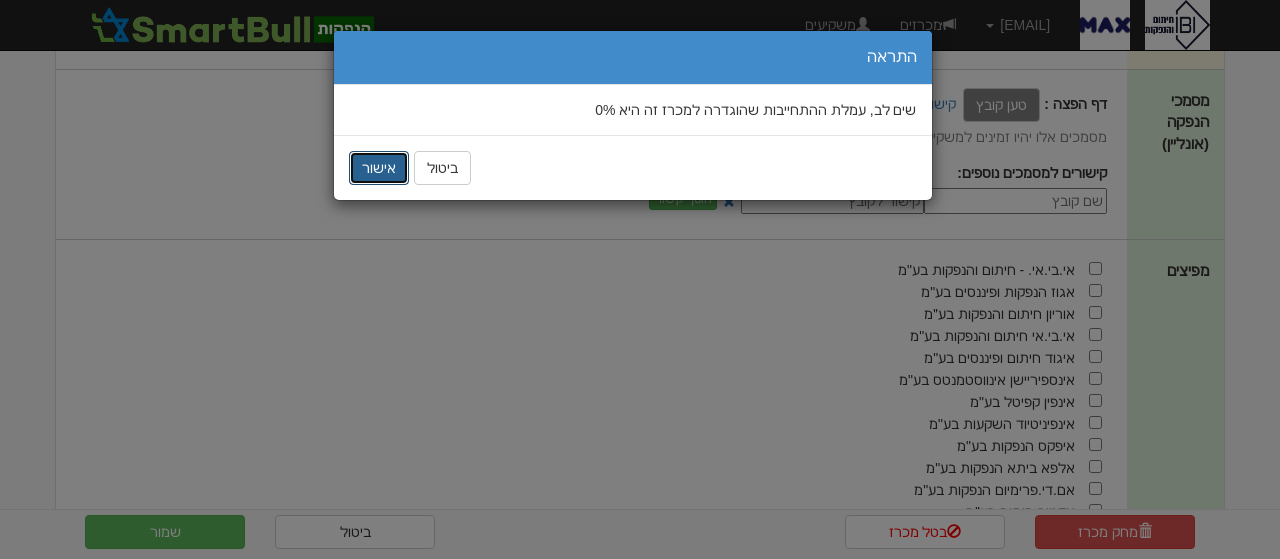 click on "אישור" at bounding box center [379, 168] 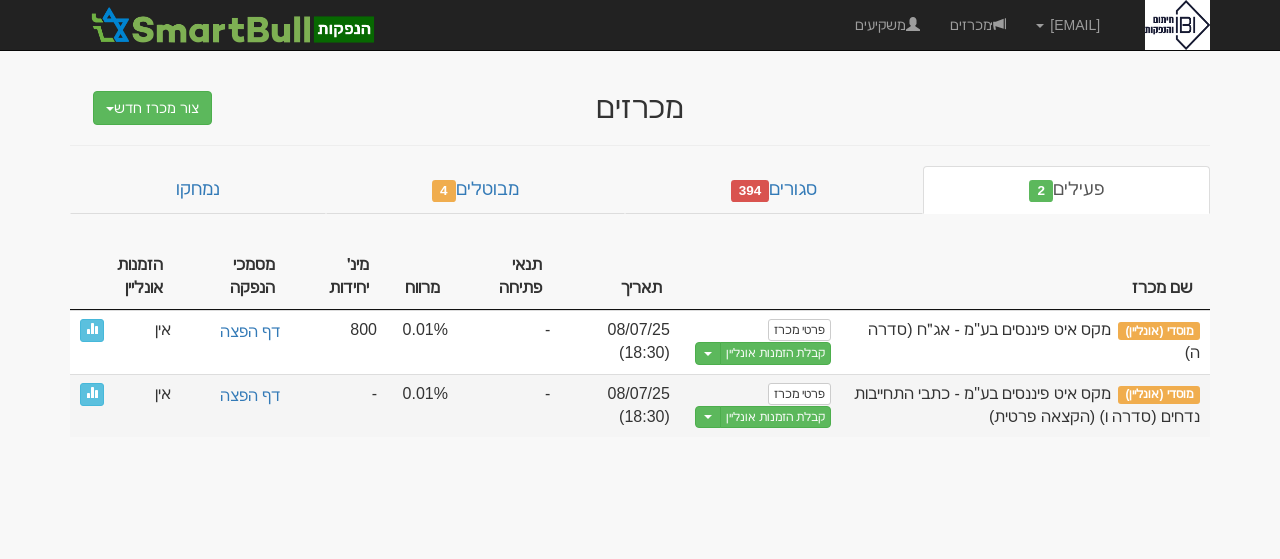 scroll, scrollTop: 0, scrollLeft: 0, axis: both 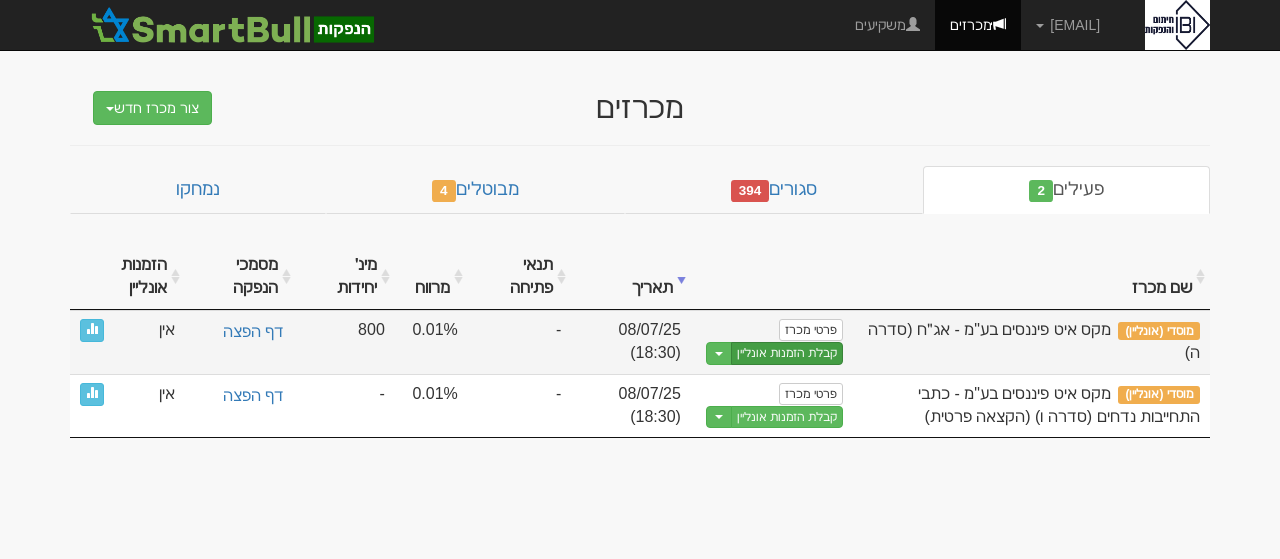 click on "קבלת הזמנות אונליין" at bounding box center (787, 353) 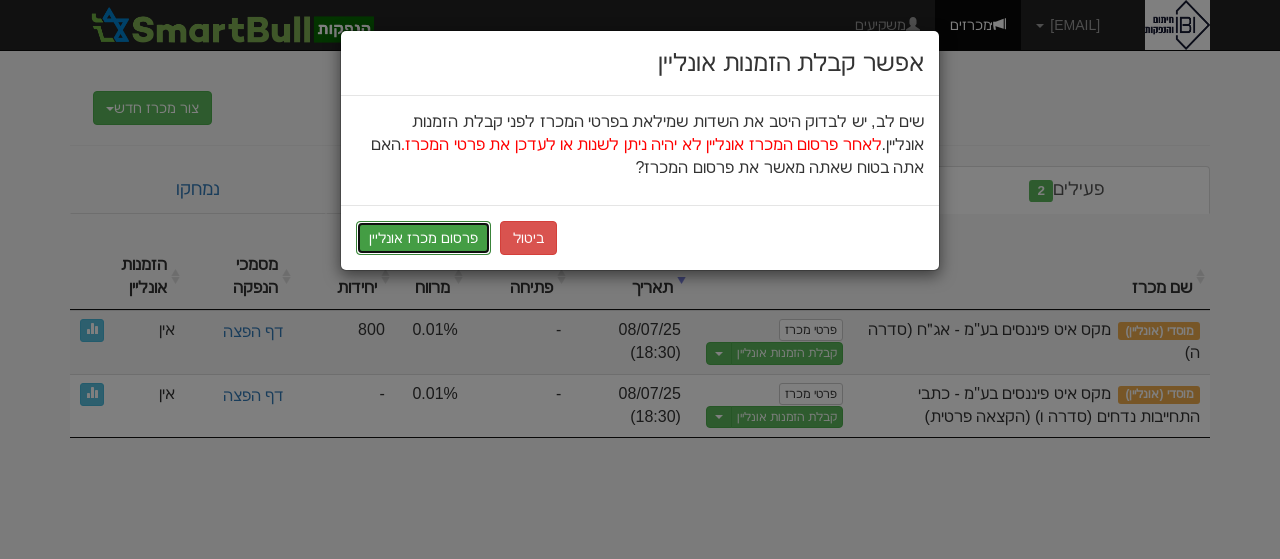 click on "פרסום מכרז
אונליין" at bounding box center (423, 238) 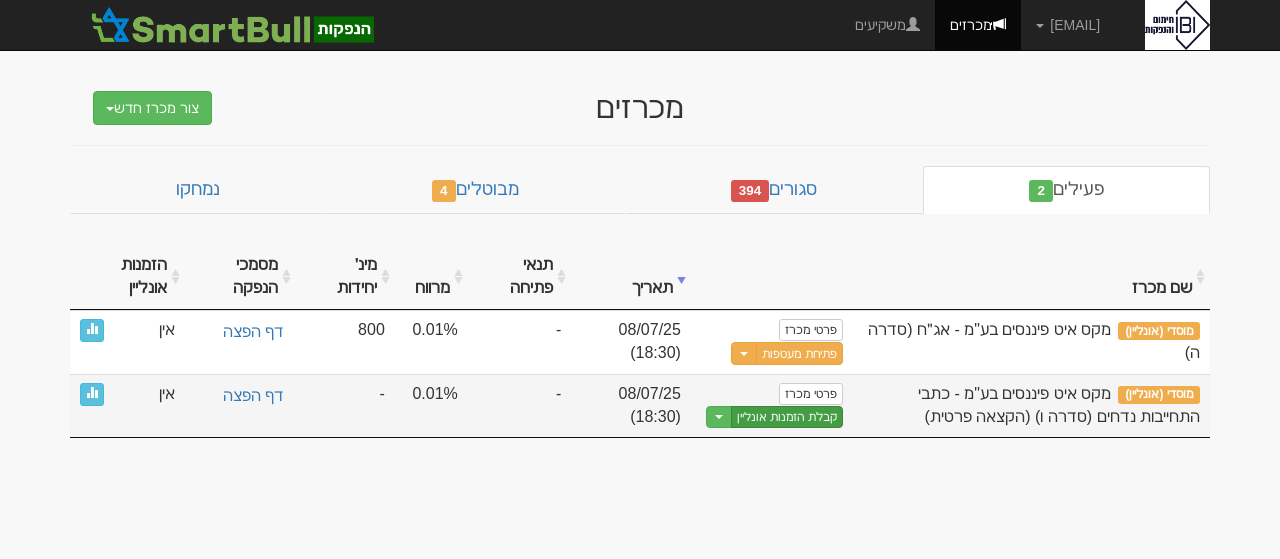 scroll, scrollTop: 0, scrollLeft: 0, axis: both 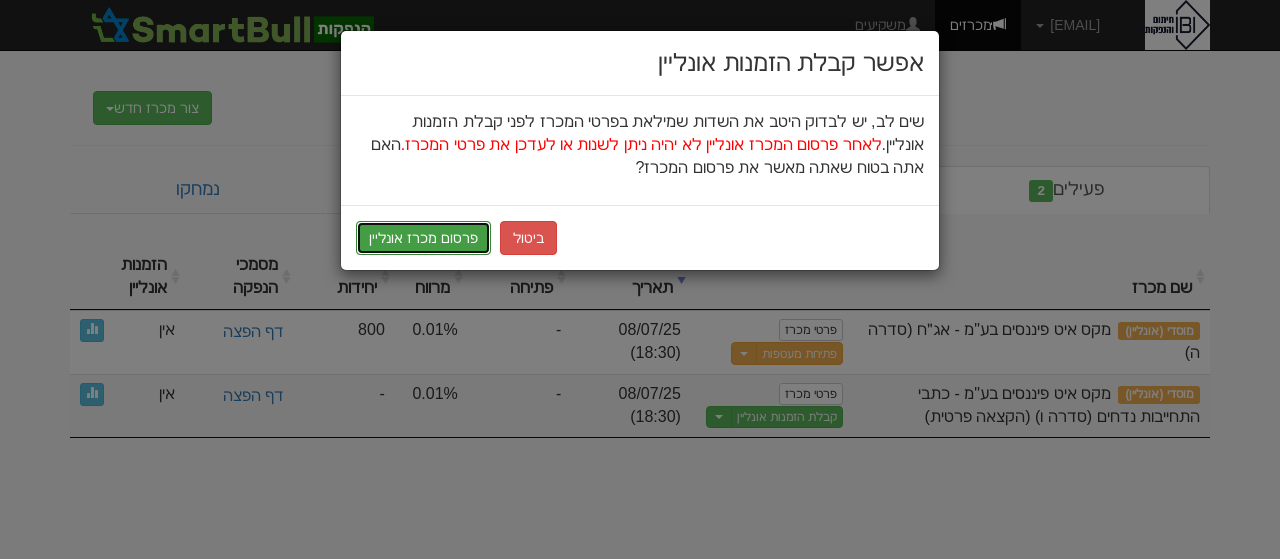 click on "פרסום מכרז
אונליין" at bounding box center [423, 238] 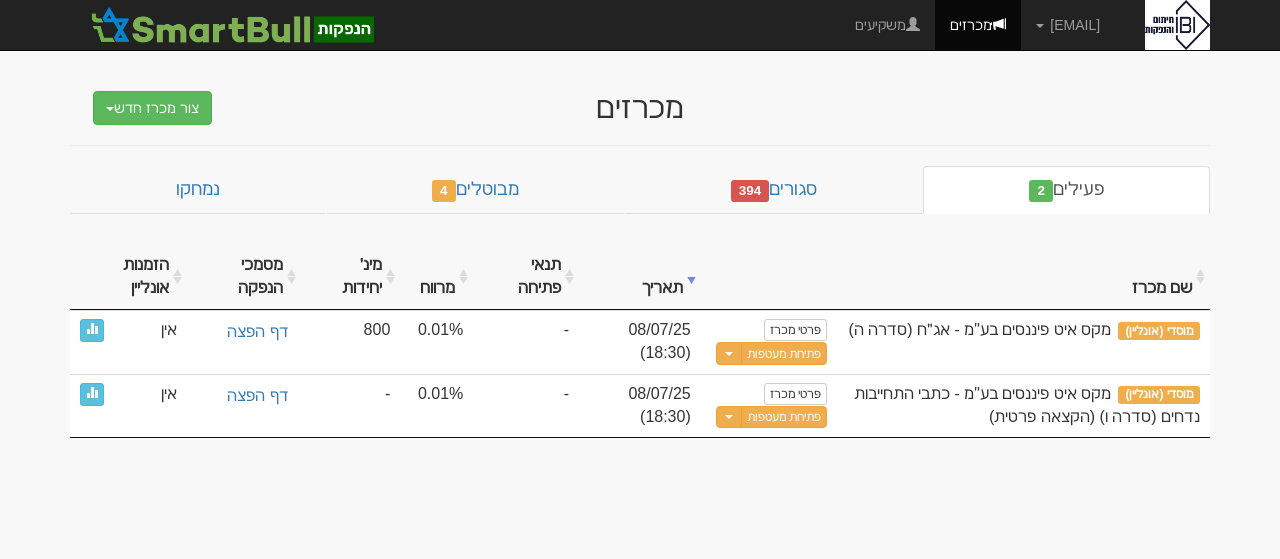 scroll, scrollTop: 0, scrollLeft: 0, axis: both 